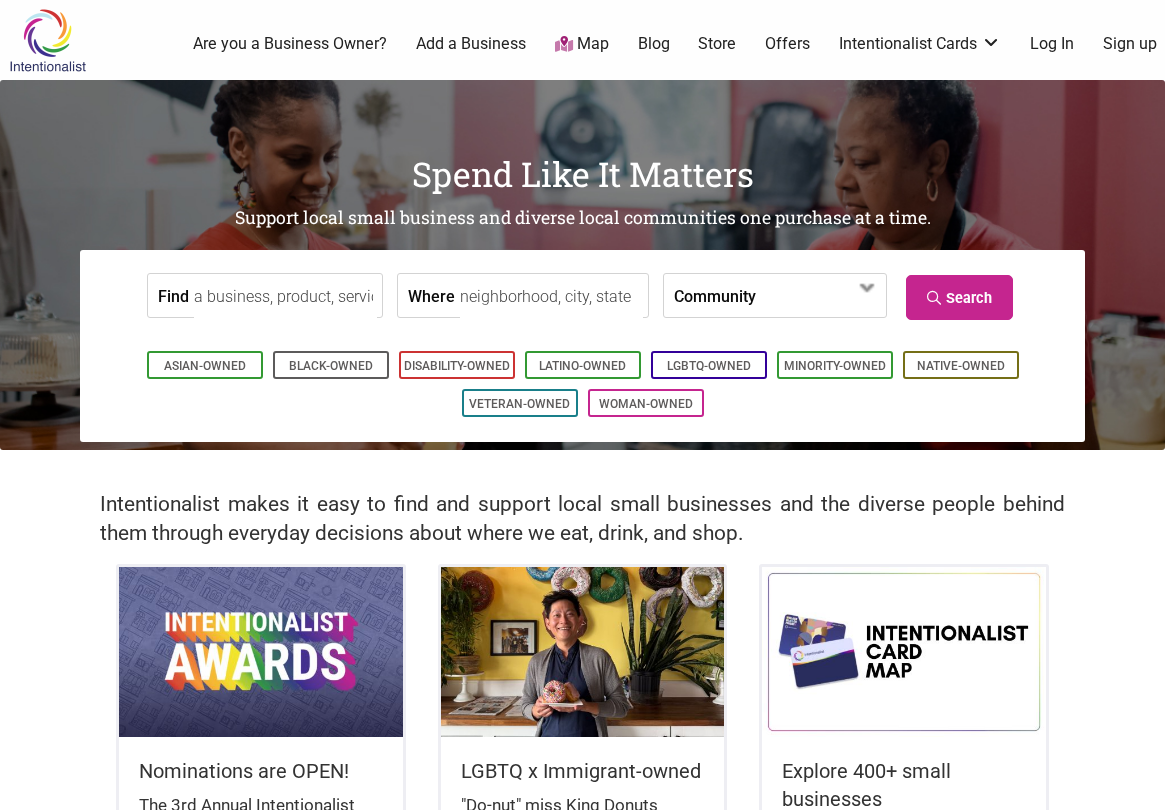 scroll, scrollTop: 500, scrollLeft: 0, axis: vertical 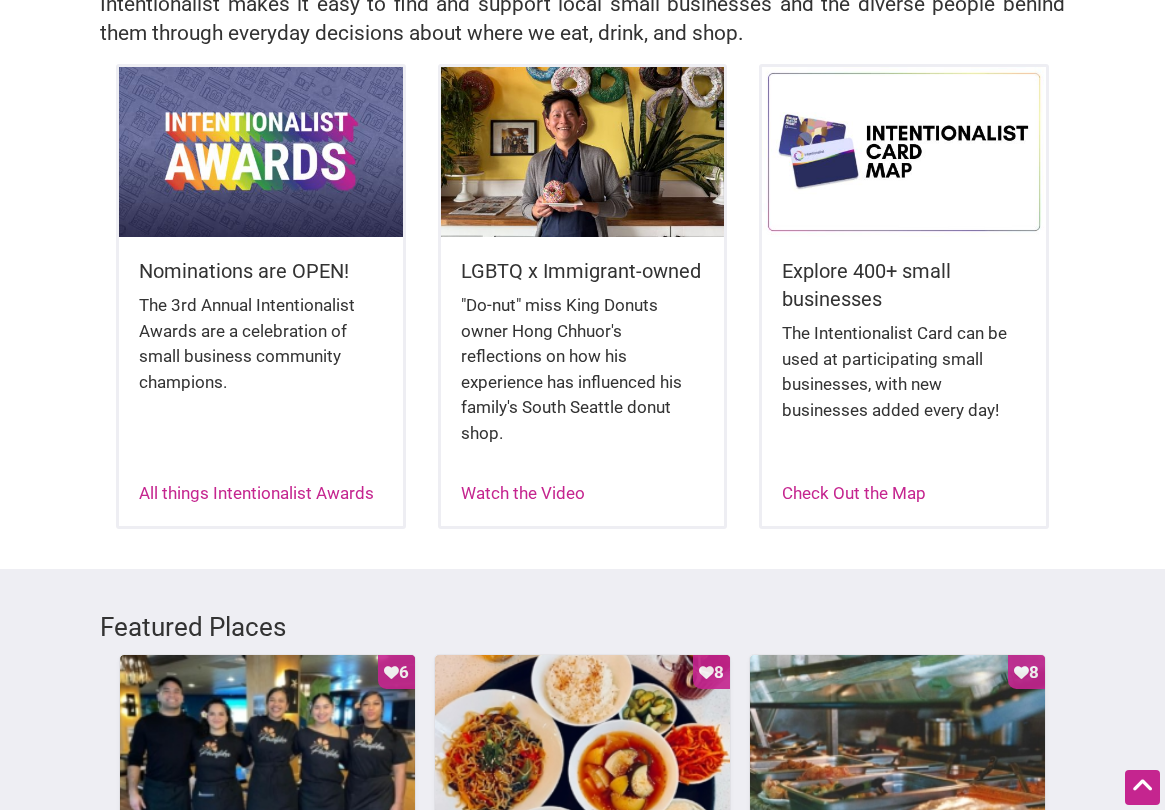 click at bounding box center (813, -203) 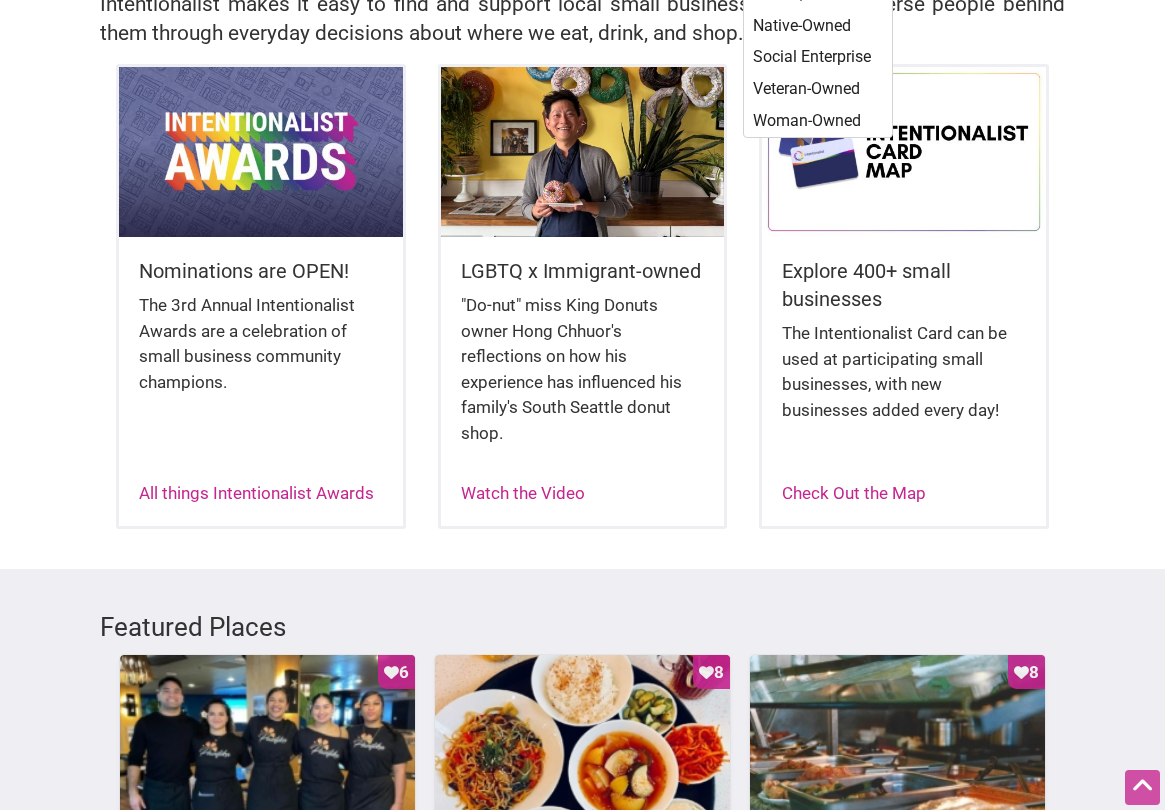 scroll, scrollTop: 0, scrollLeft: 0, axis: both 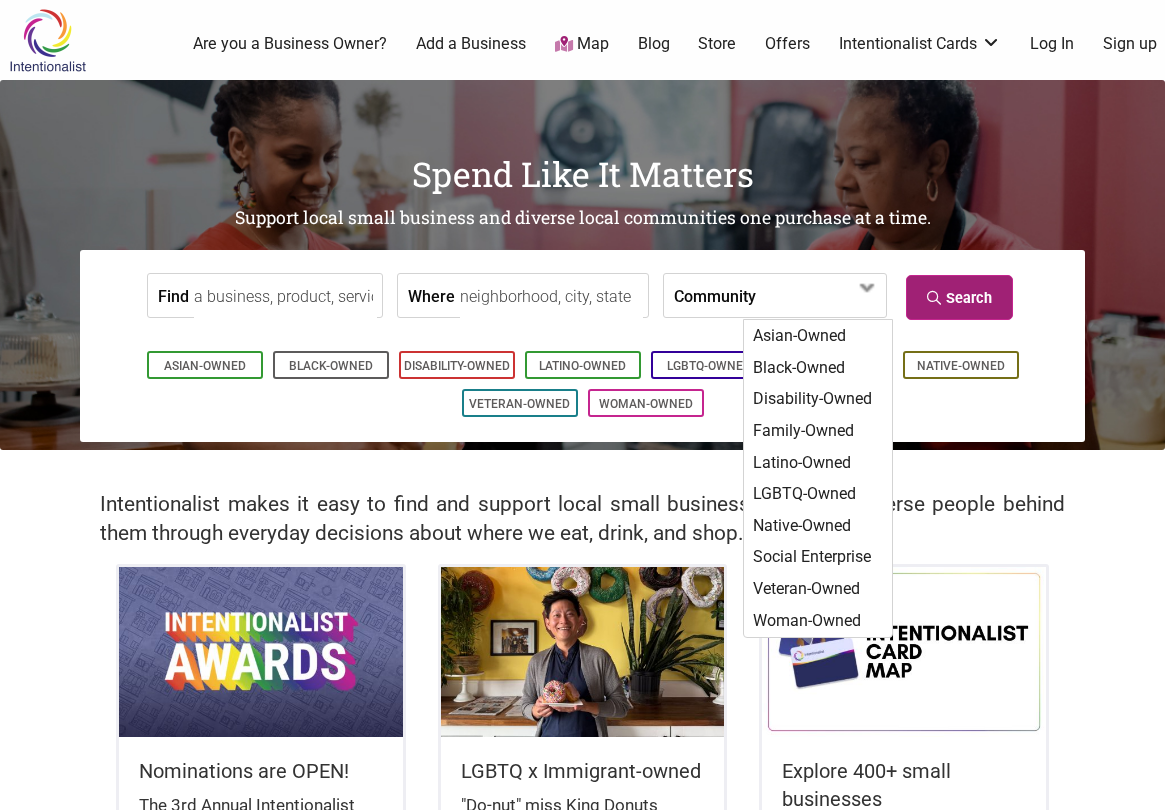 click on "Search" at bounding box center (959, 297) 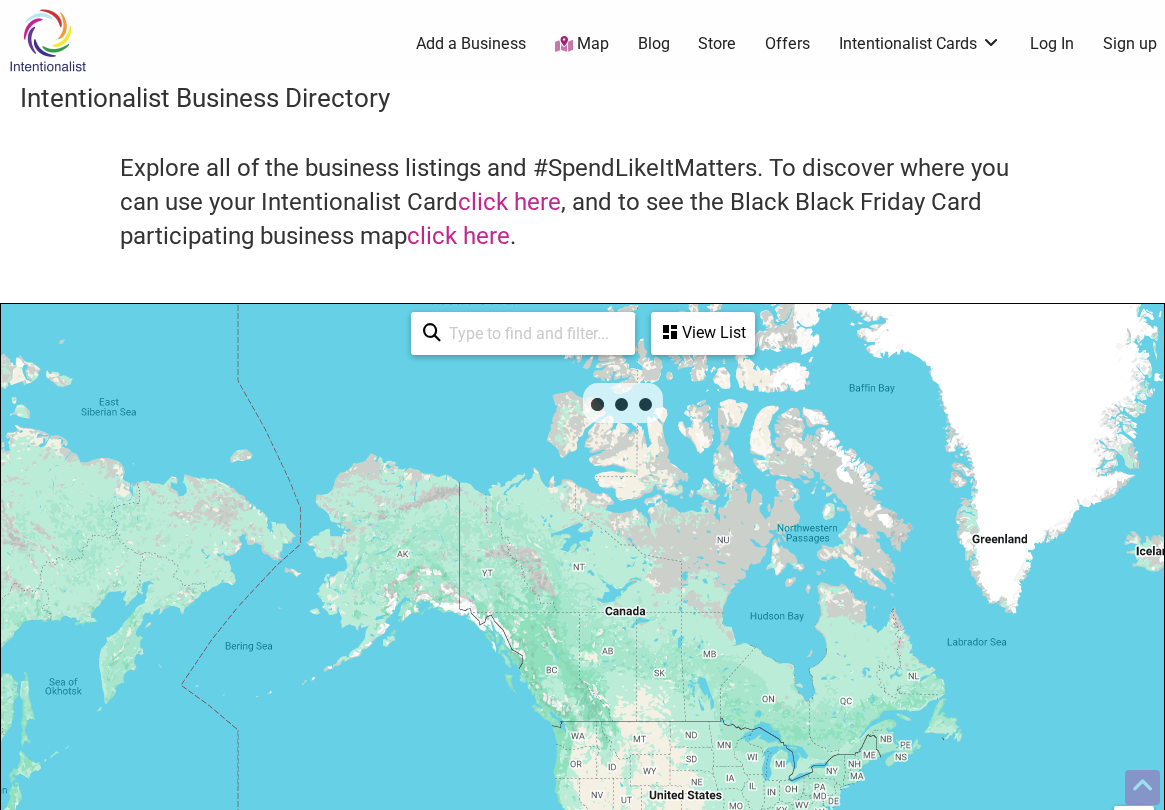 scroll, scrollTop: 500, scrollLeft: 0, axis: vertical 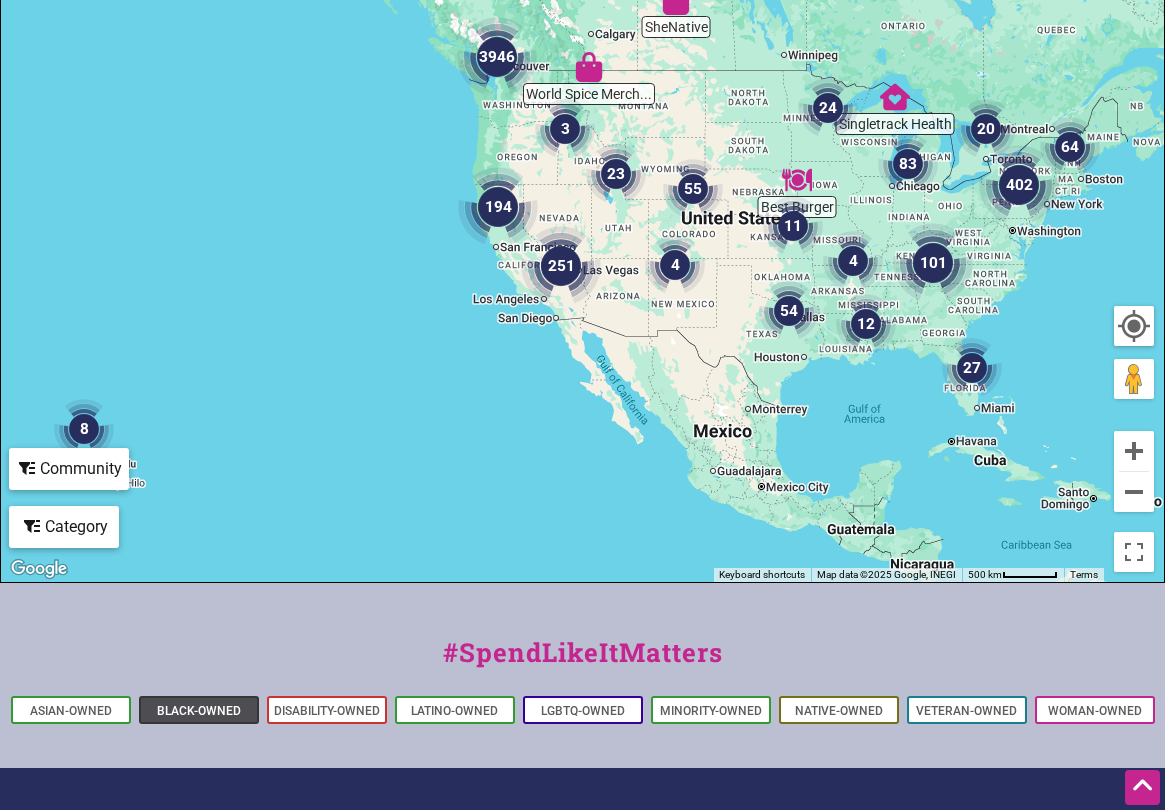 click on "Black-Owned" at bounding box center (199, 711) 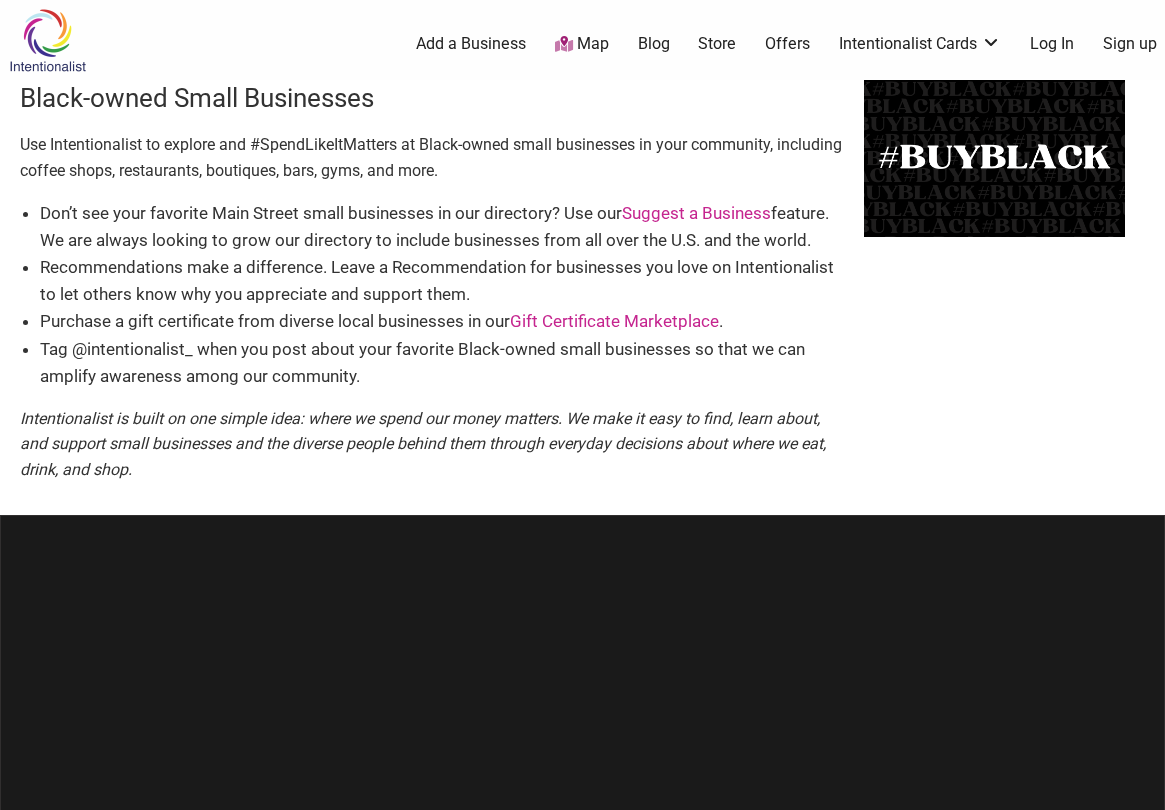 scroll, scrollTop: 0, scrollLeft: 0, axis: both 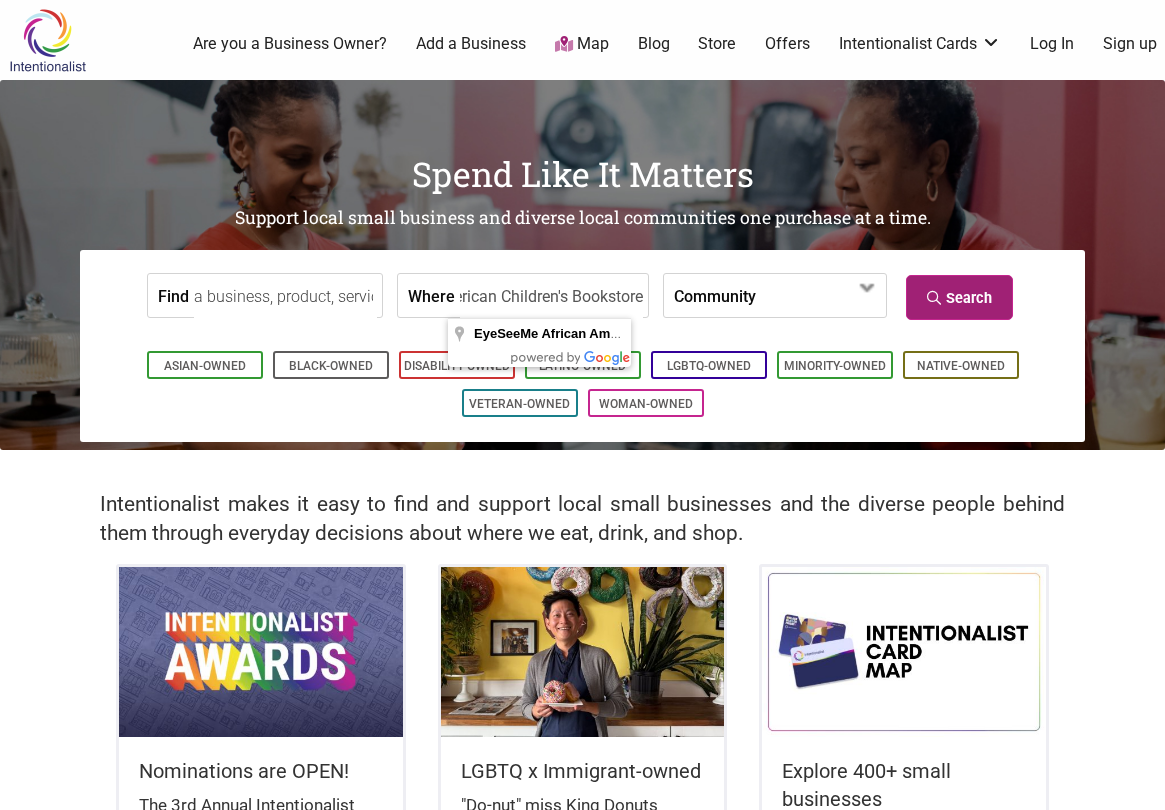 type on "EyeSeeMe African American Children's Bookstore" 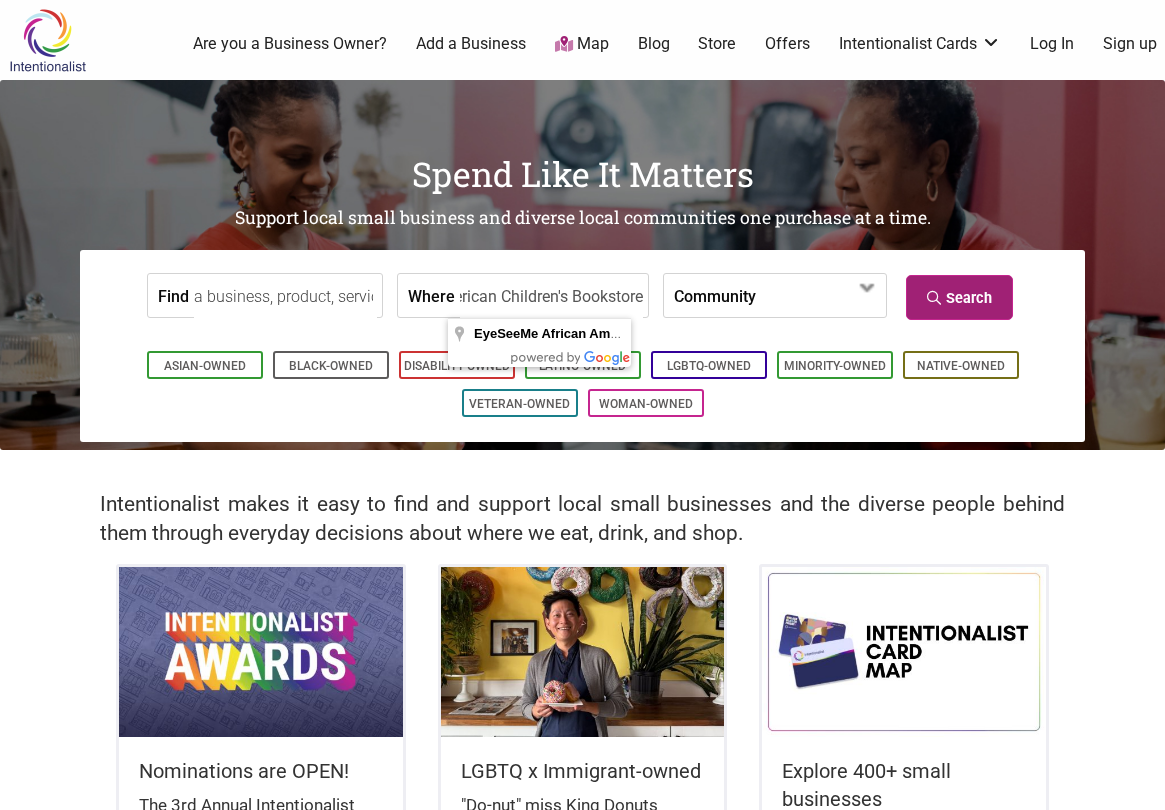 click on "Search" at bounding box center (959, 297) 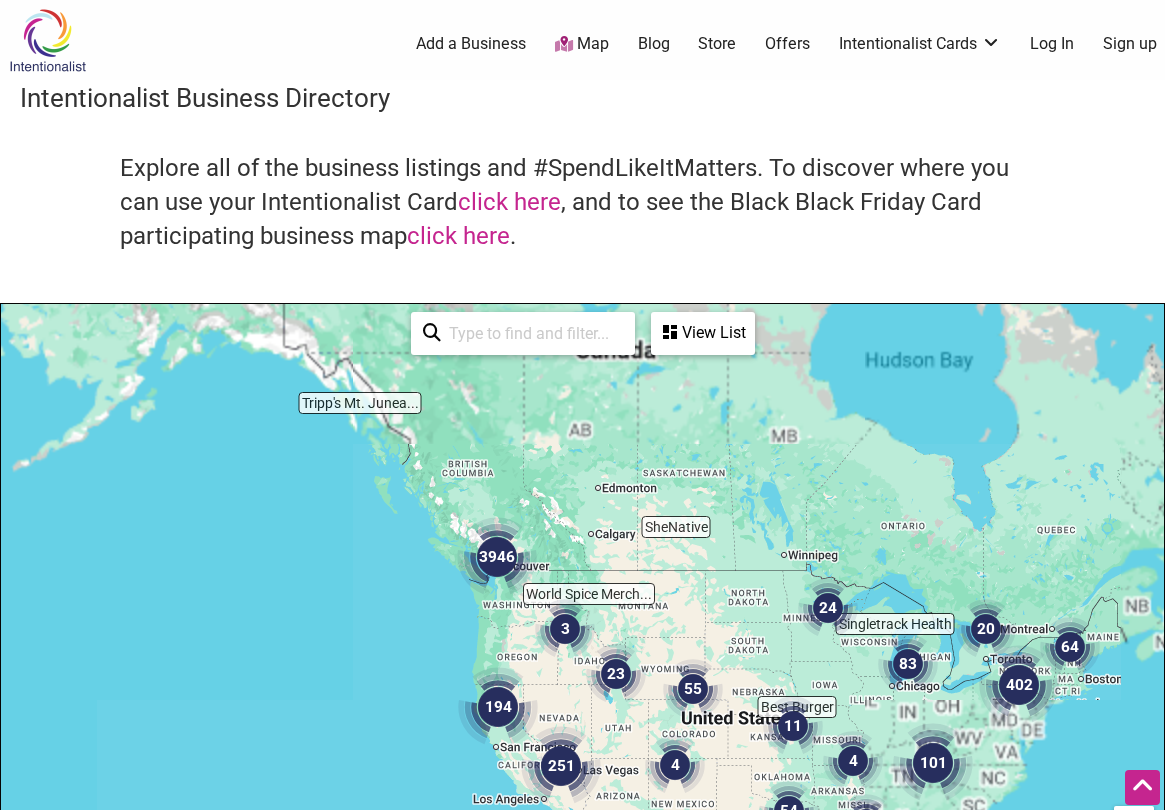 scroll, scrollTop: 500, scrollLeft: 0, axis: vertical 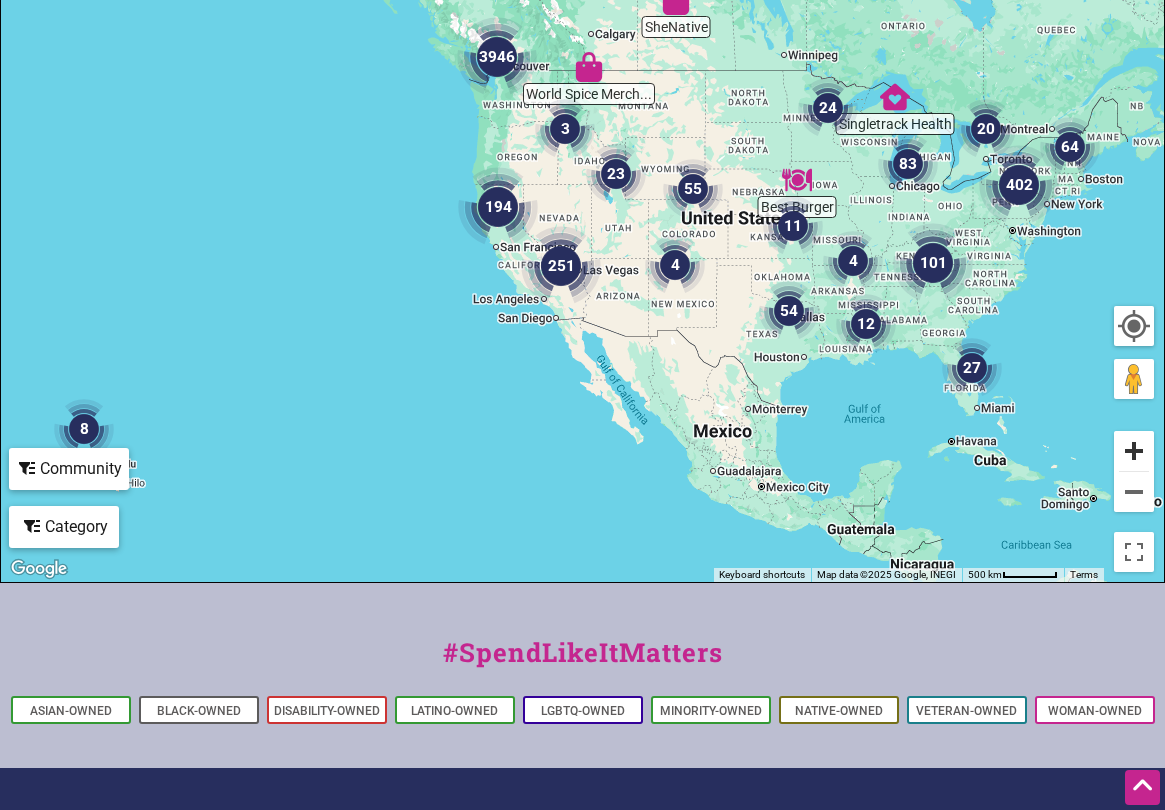 click at bounding box center [1134, 451] 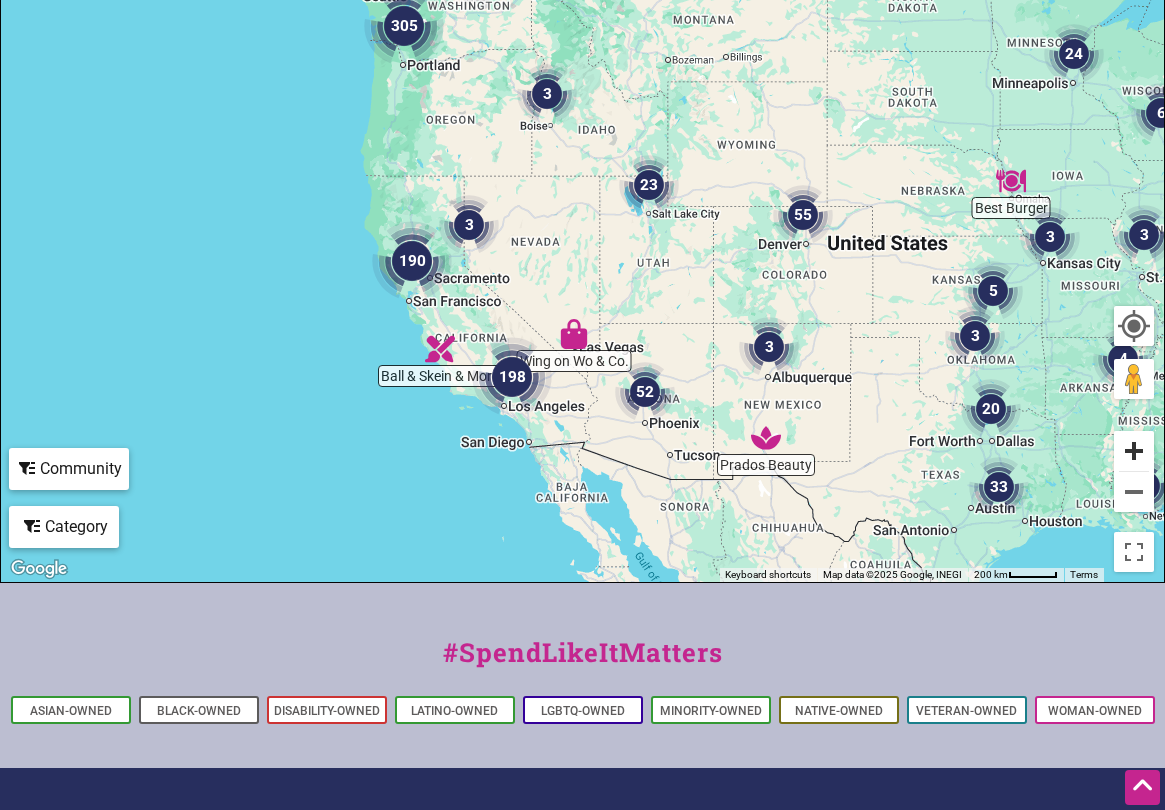 click at bounding box center [1134, 451] 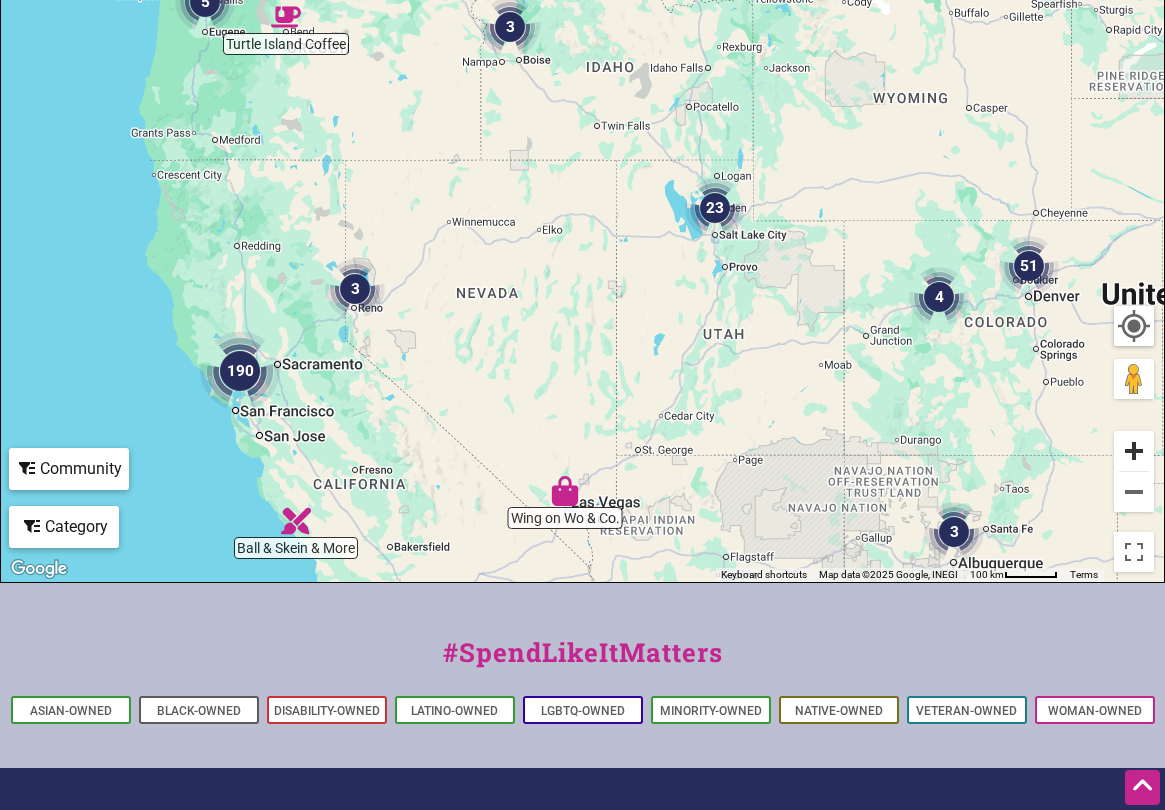 click at bounding box center (1134, 451) 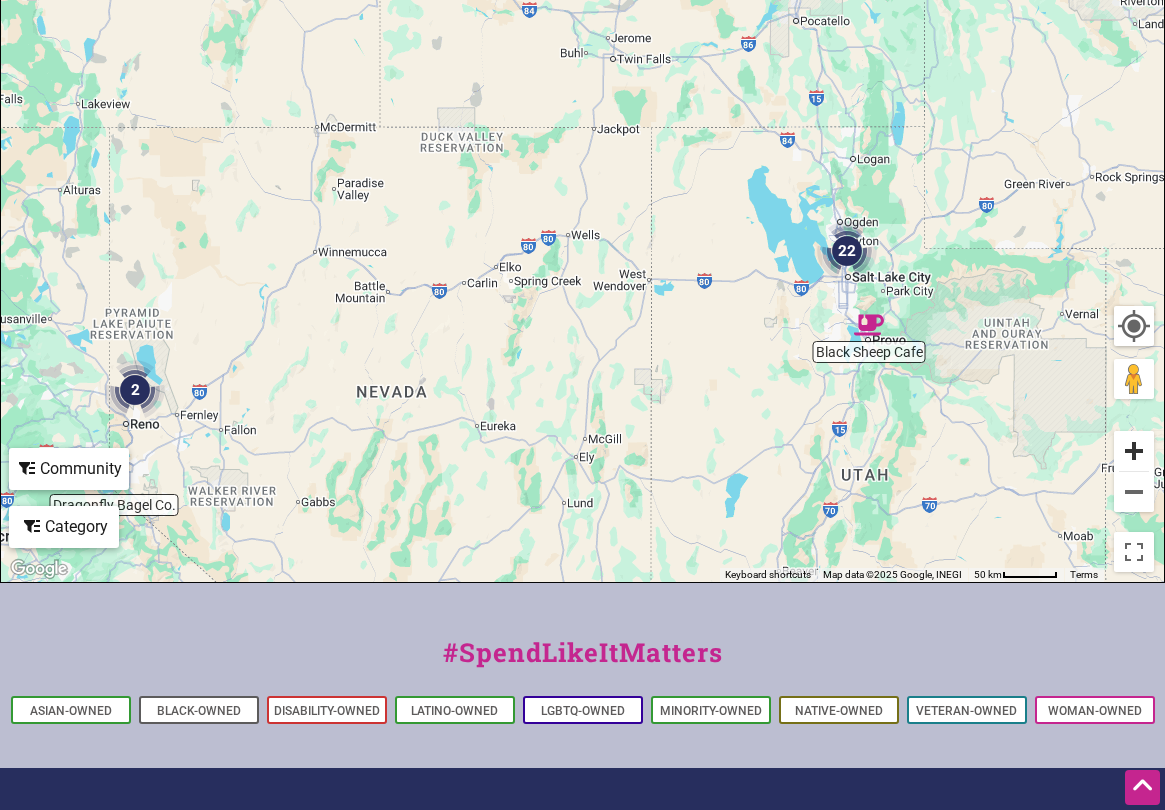 click at bounding box center [1134, 451] 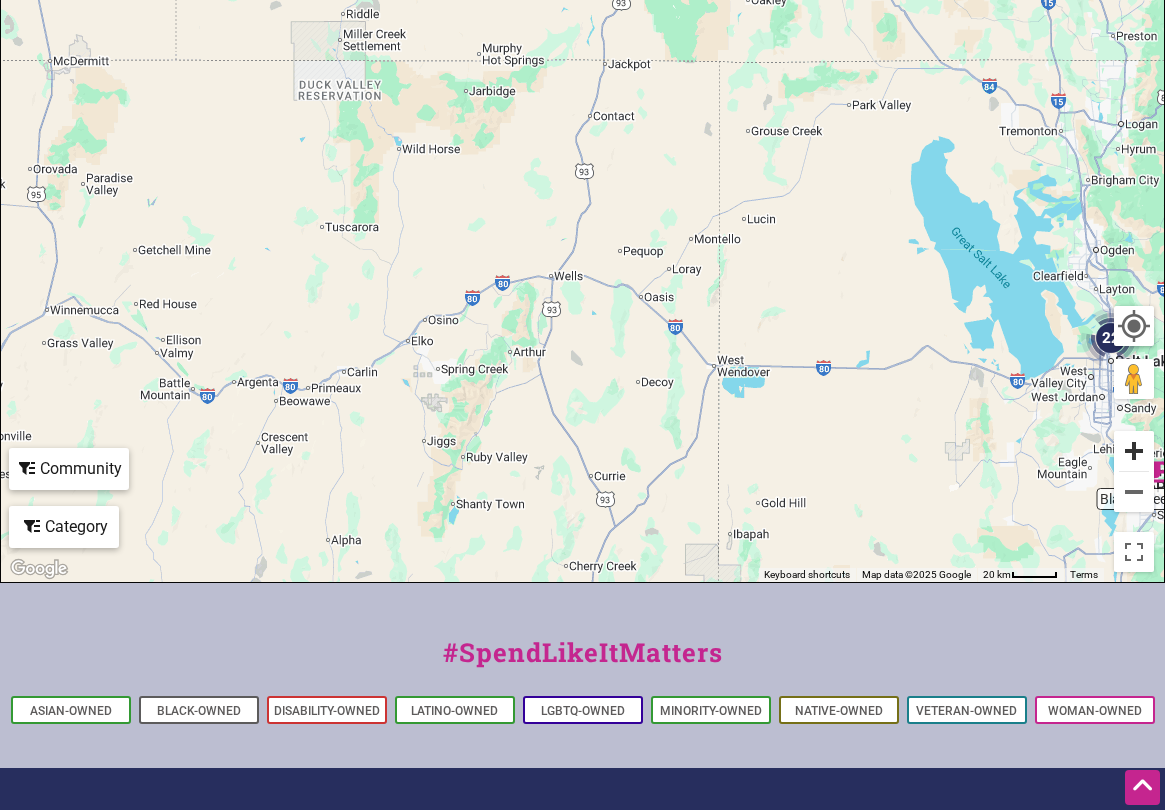 click at bounding box center [1134, 451] 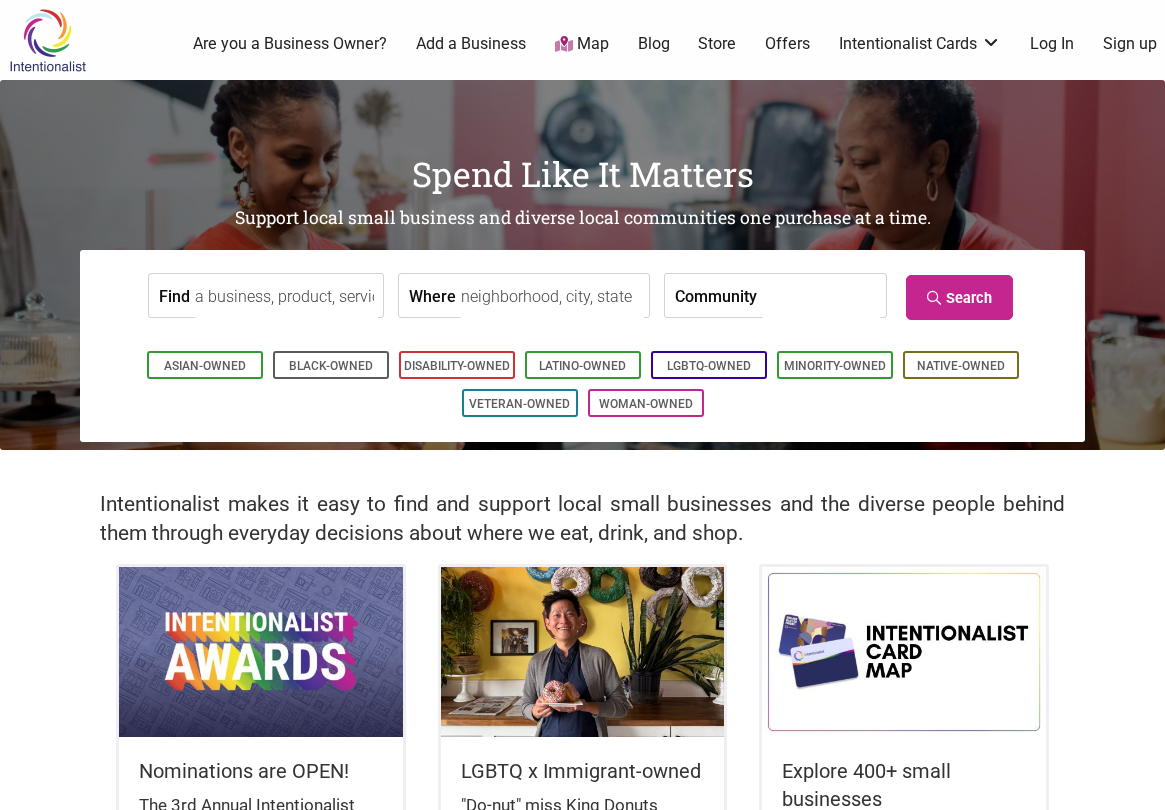scroll, scrollTop: 0, scrollLeft: 0, axis: both 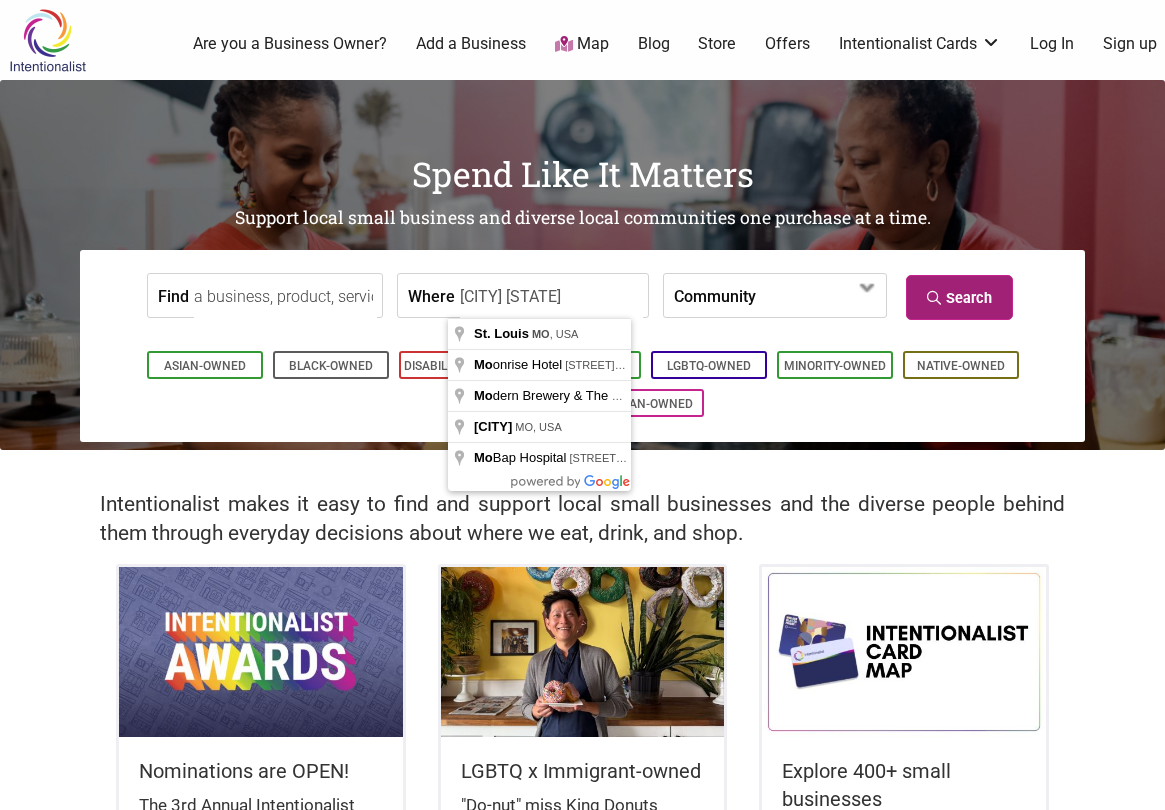 type on "[CITY] [STATE]" 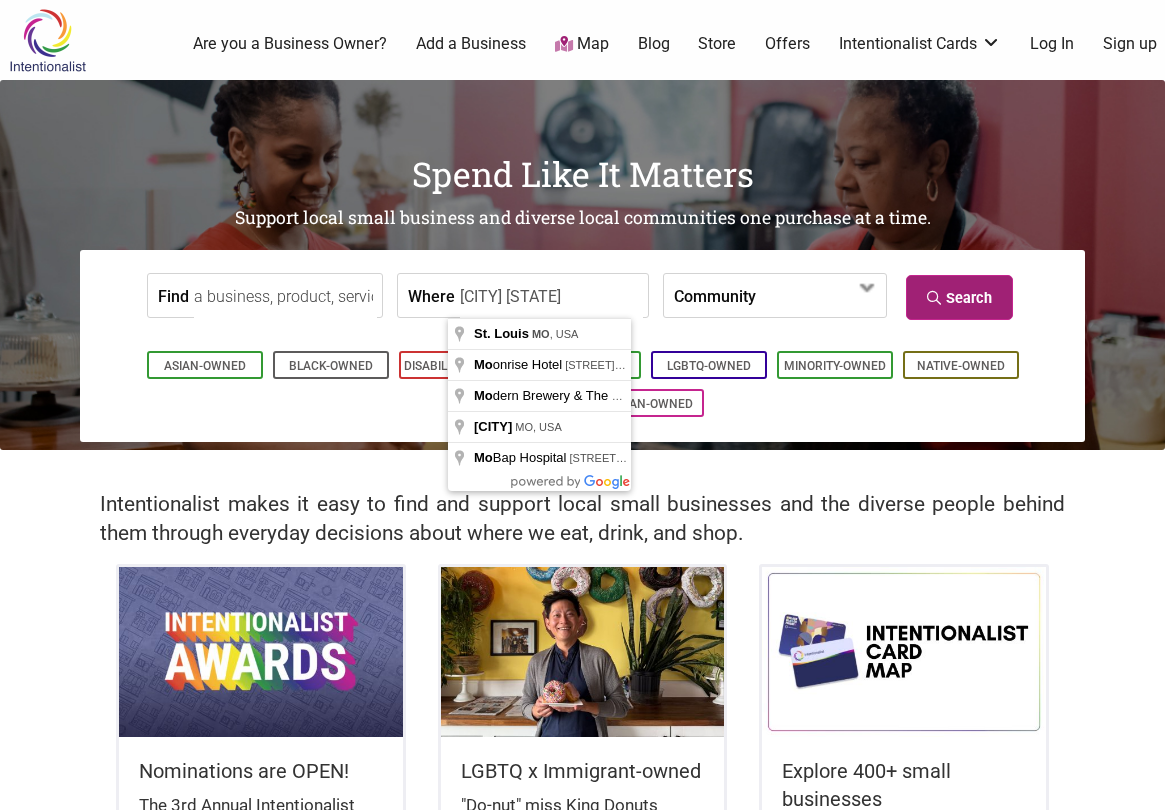 click on "Search" at bounding box center [959, 297] 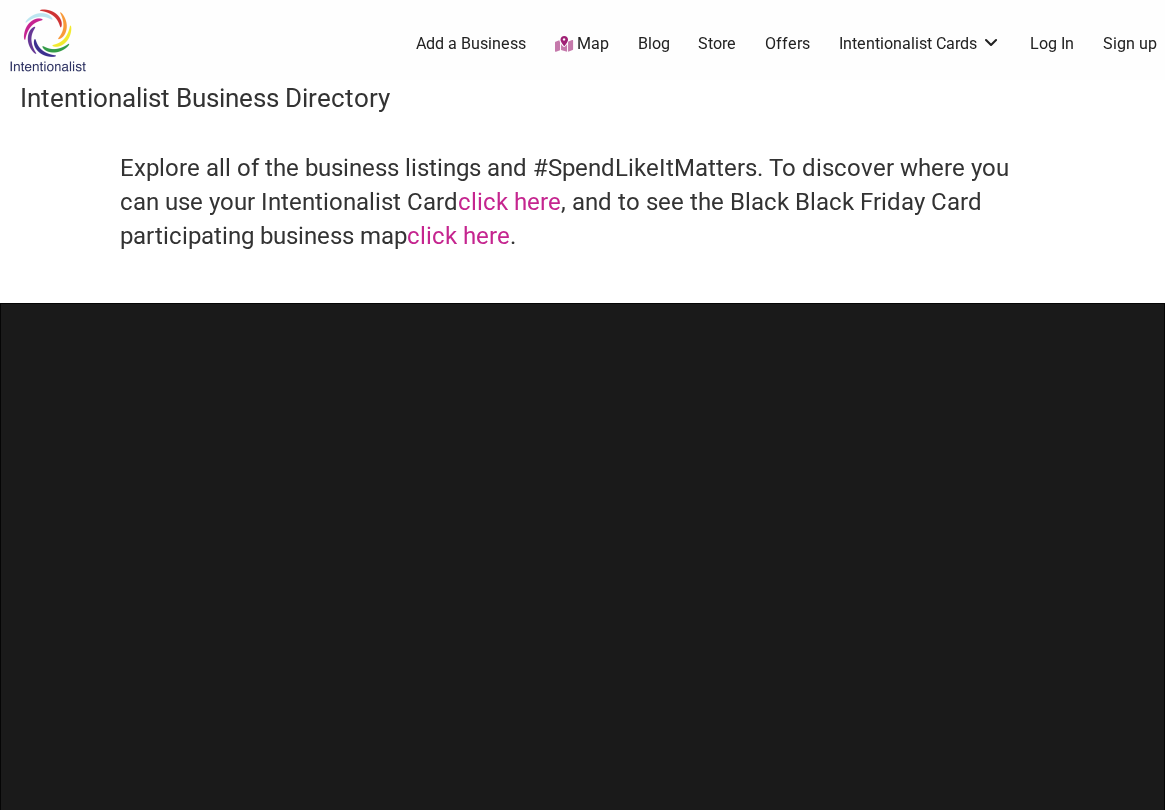 scroll, scrollTop: 0, scrollLeft: 0, axis: both 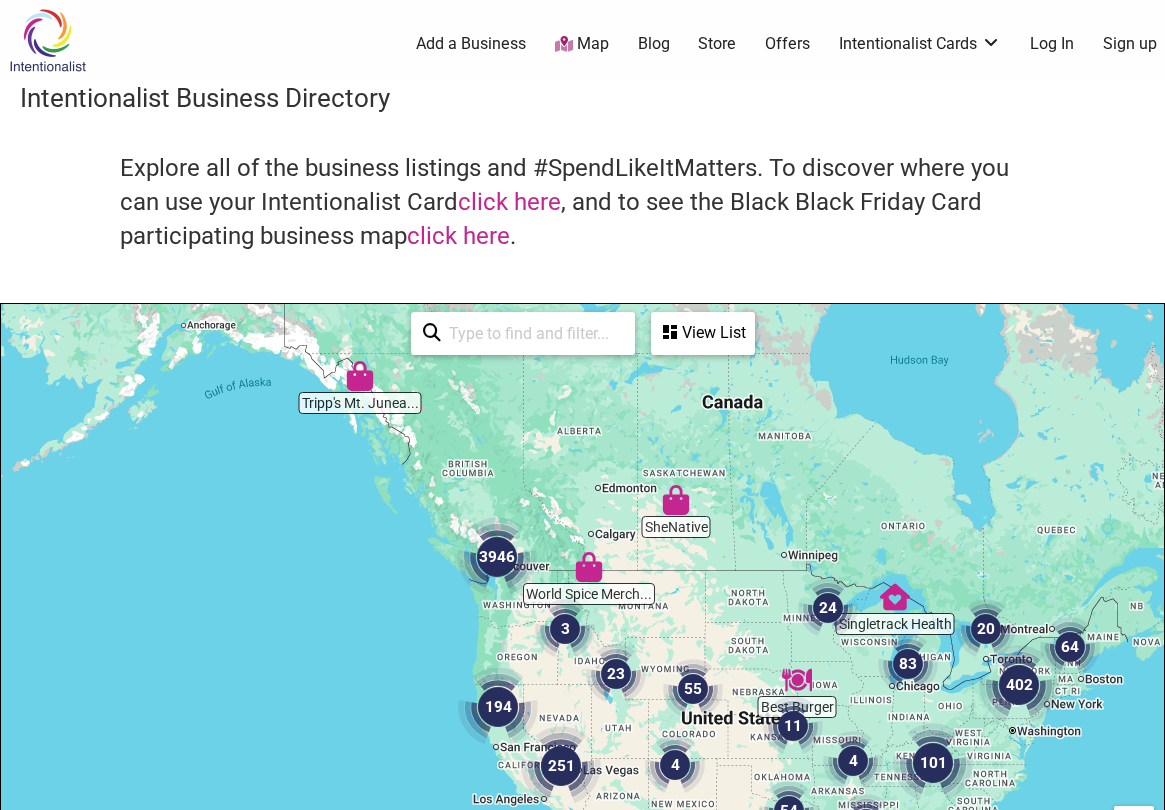 click on "Black-Owned" at bounding box center [199, 1211] 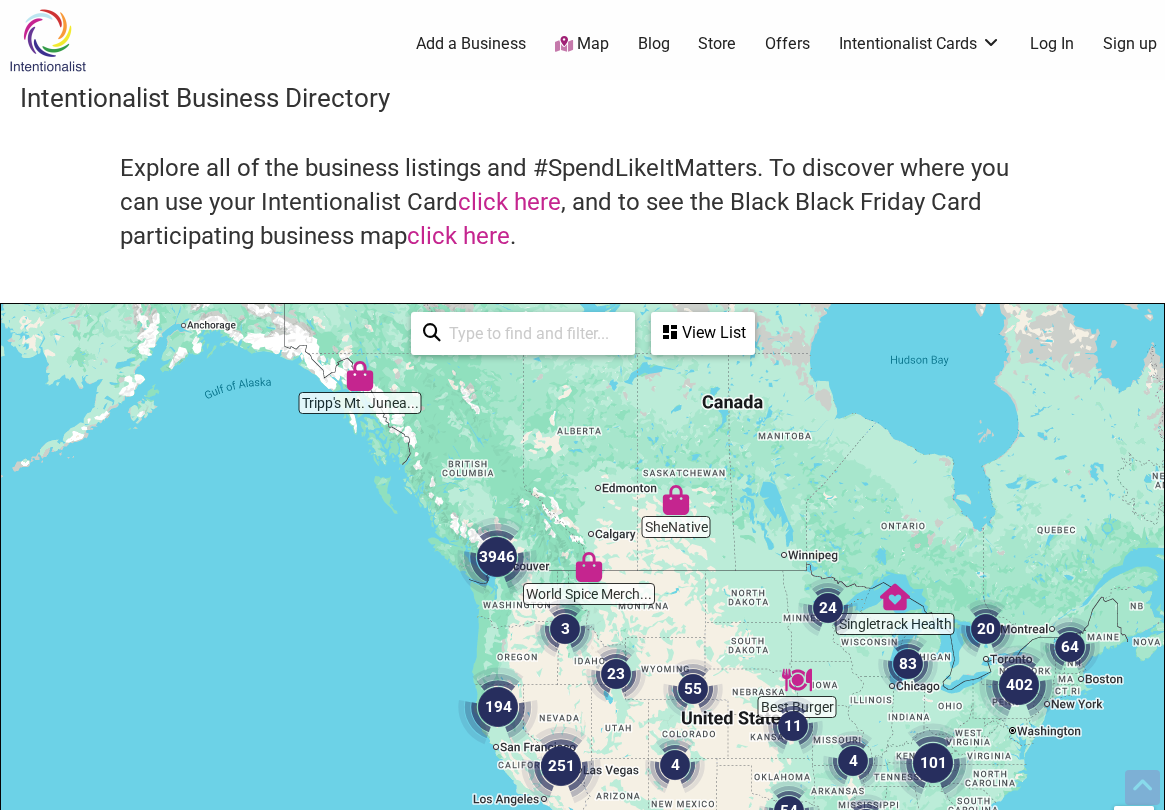 scroll, scrollTop: 749, scrollLeft: 0, axis: vertical 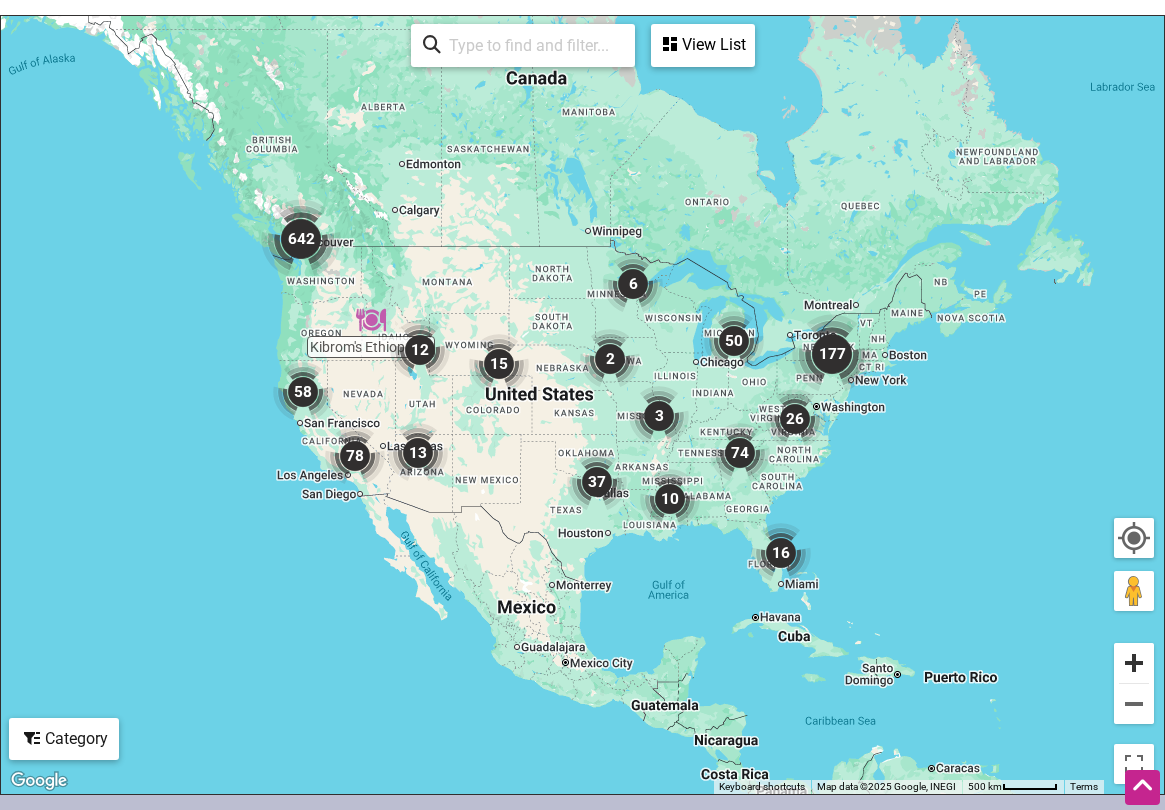 click at bounding box center [1134, 663] 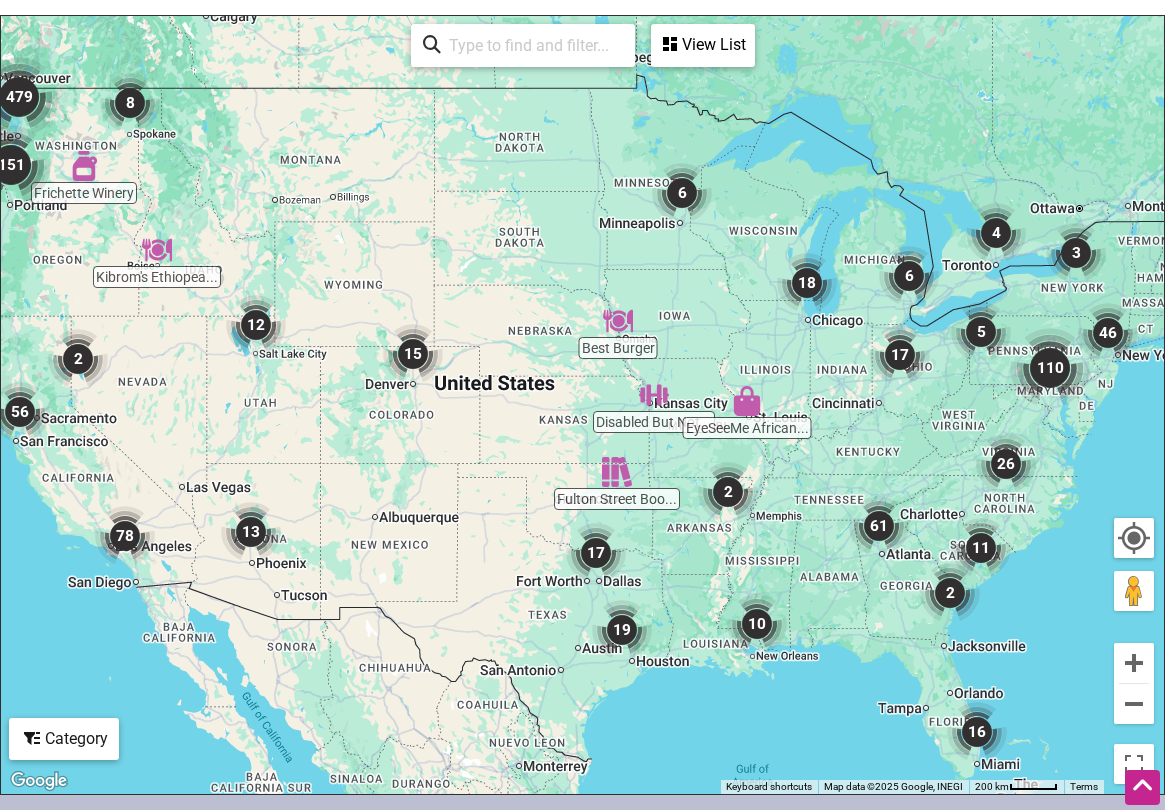click at bounding box center (747, 401) 